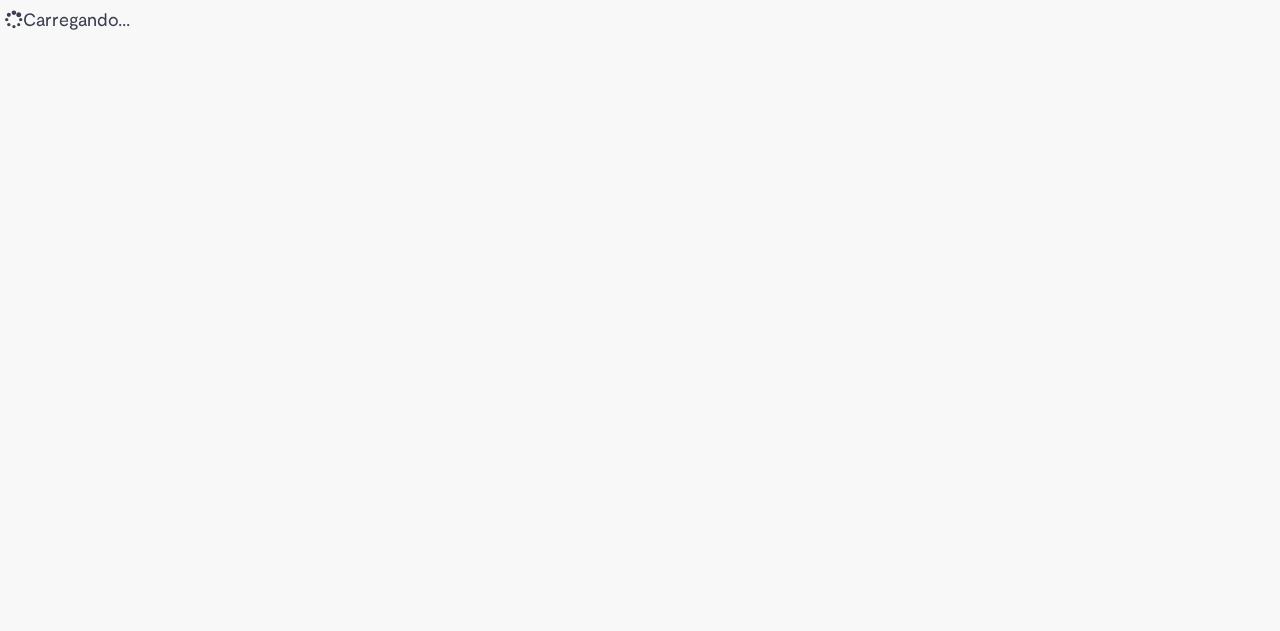scroll, scrollTop: 0, scrollLeft: 0, axis: both 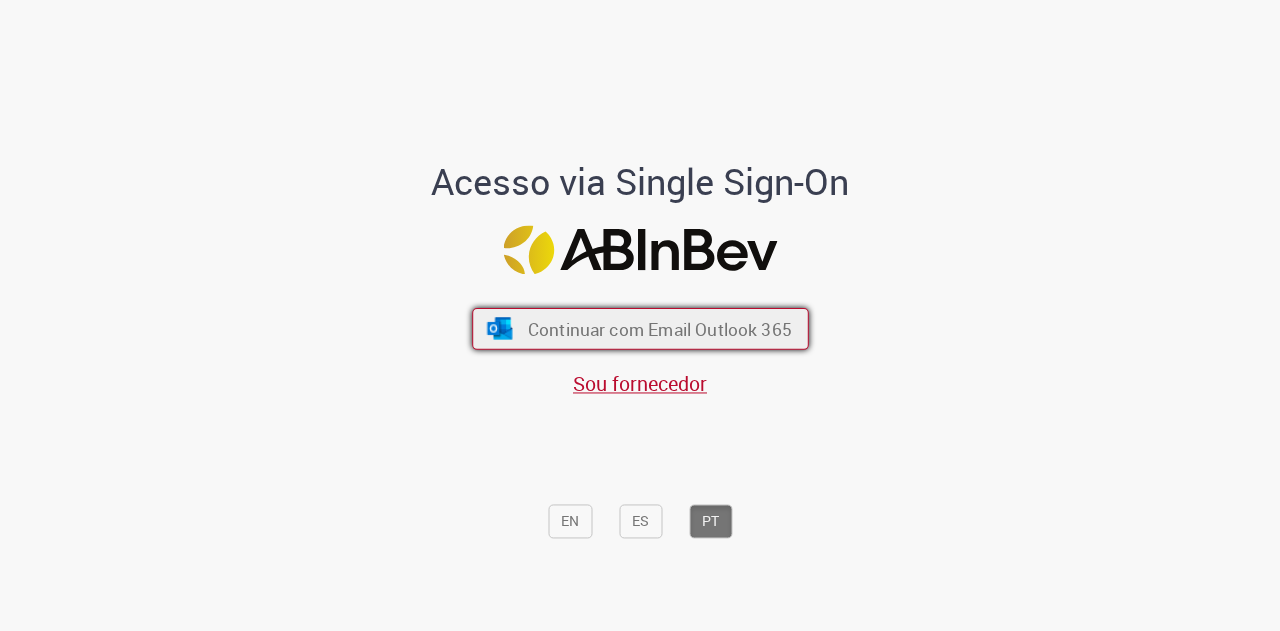 click on "Continuar com Email Outlook 365" at bounding box center (659, 328) 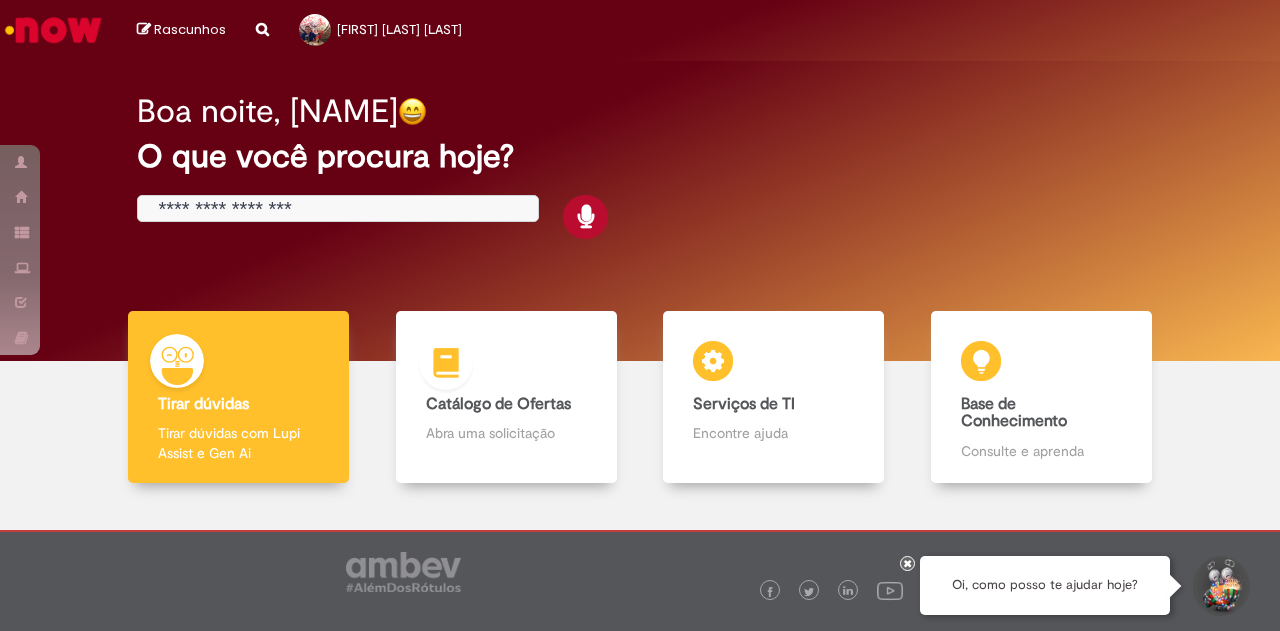 scroll, scrollTop: 0, scrollLeft: 0, axis: both 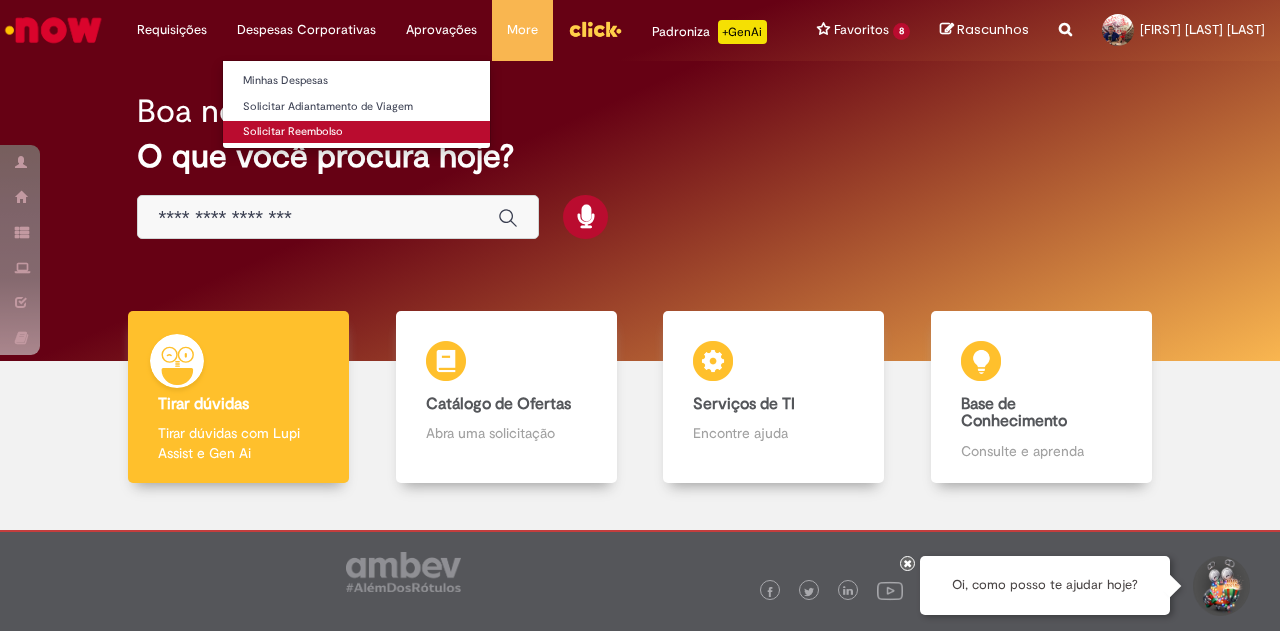 click on "Solicitar Reembolso" at bounding box center [356, 132] 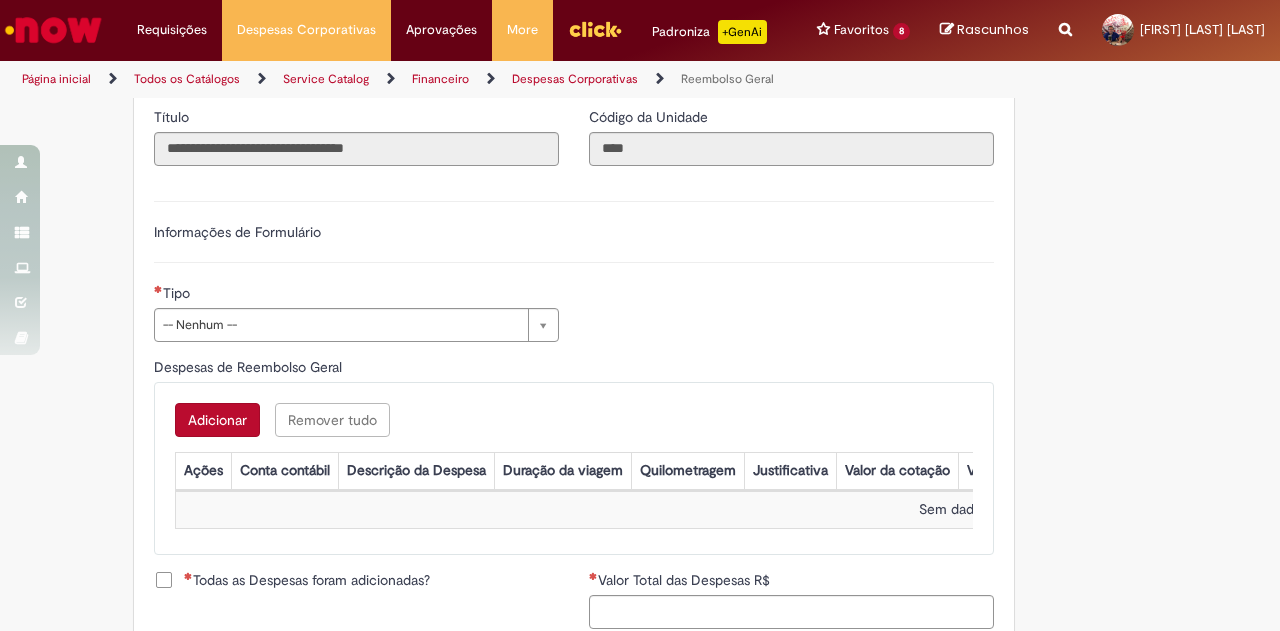 scroll, scrollTop: 586, scrollLeft: 0, axis: vertical 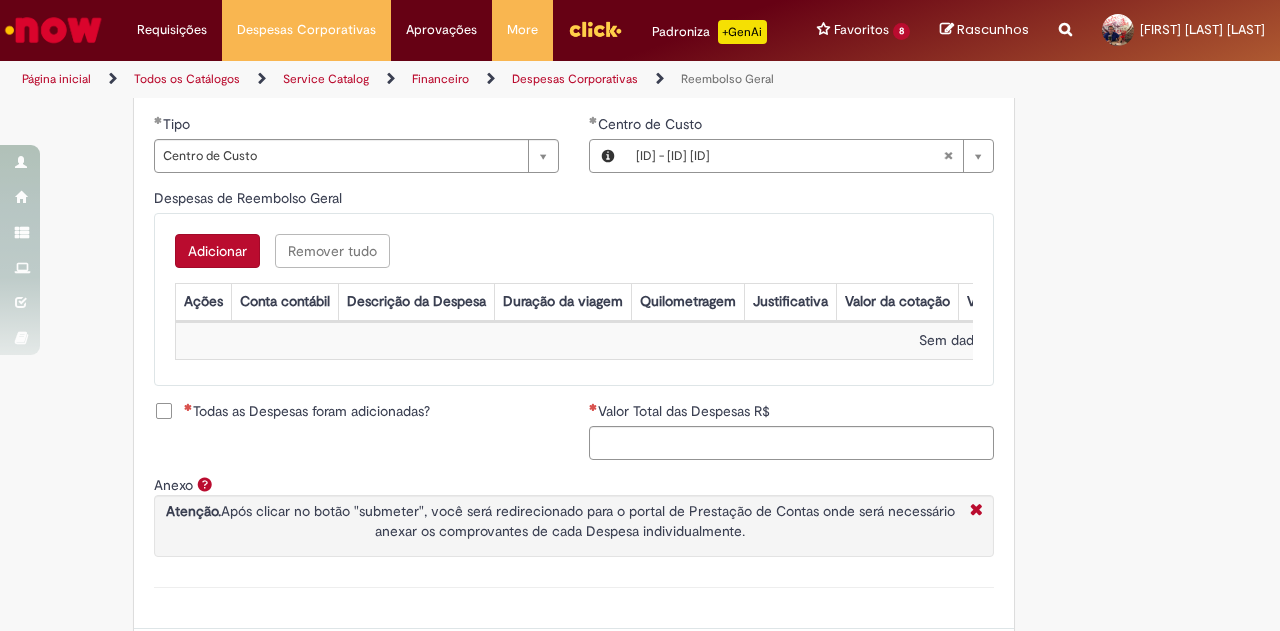 click on "Adicionar Remover tudo Despesas de Reembolso Geral Ações Conta contábil Descrição da Despesa Duração da viagem Quilometragem Justificativa Valor da cotação Valor por Litro Combustível Data da Despesa Moeda Valor Gasto em €/US Valor Total R$ ID Interno CC sap_a_integrar Sem dados para exibir" at bounding box center [574, 299] 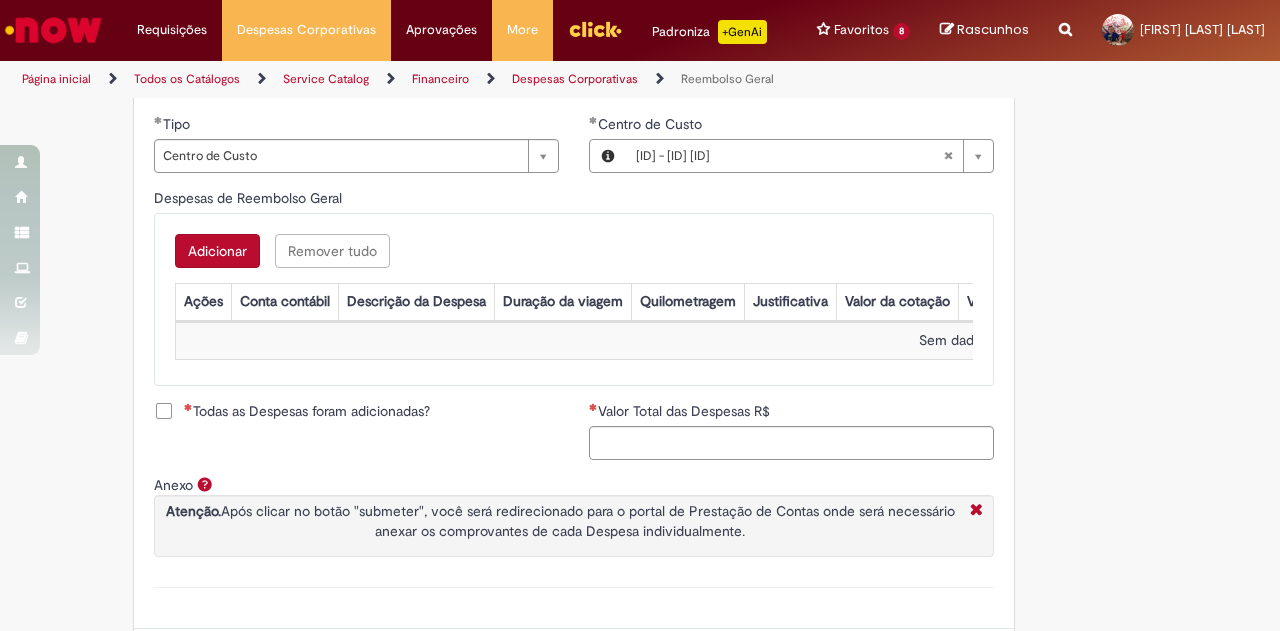 click on "Adicionar" at bounding box center (217, 251) 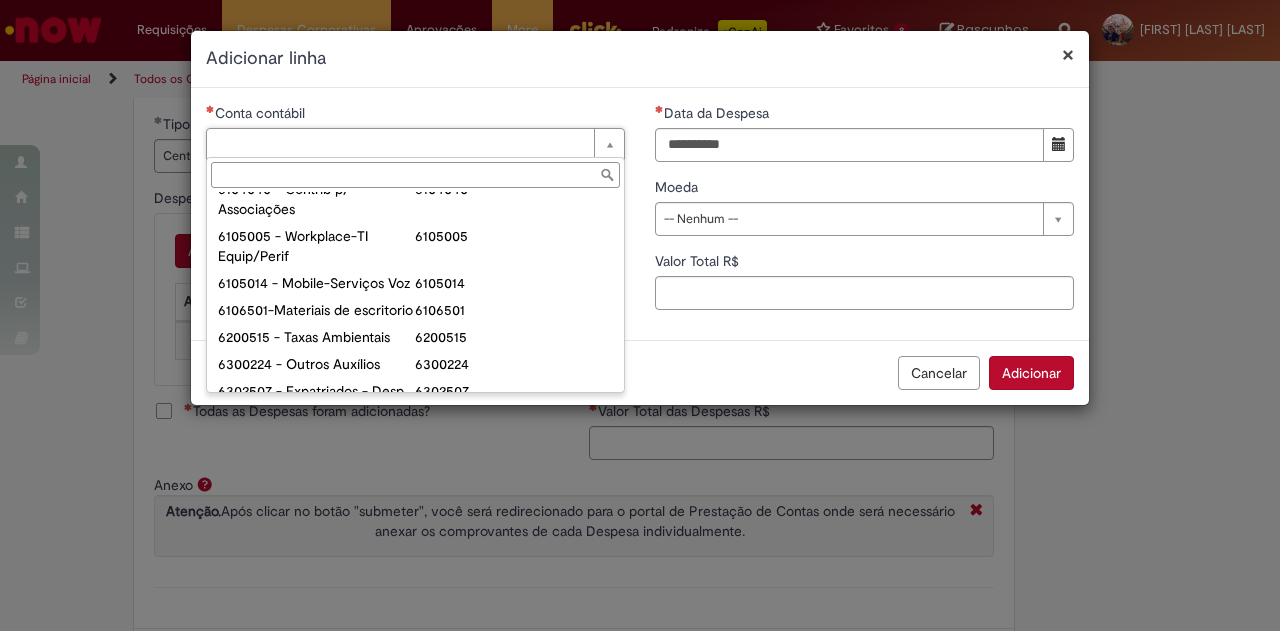 scroll, scrollTop: 1169, scrollLeft: 0, axis: vertical 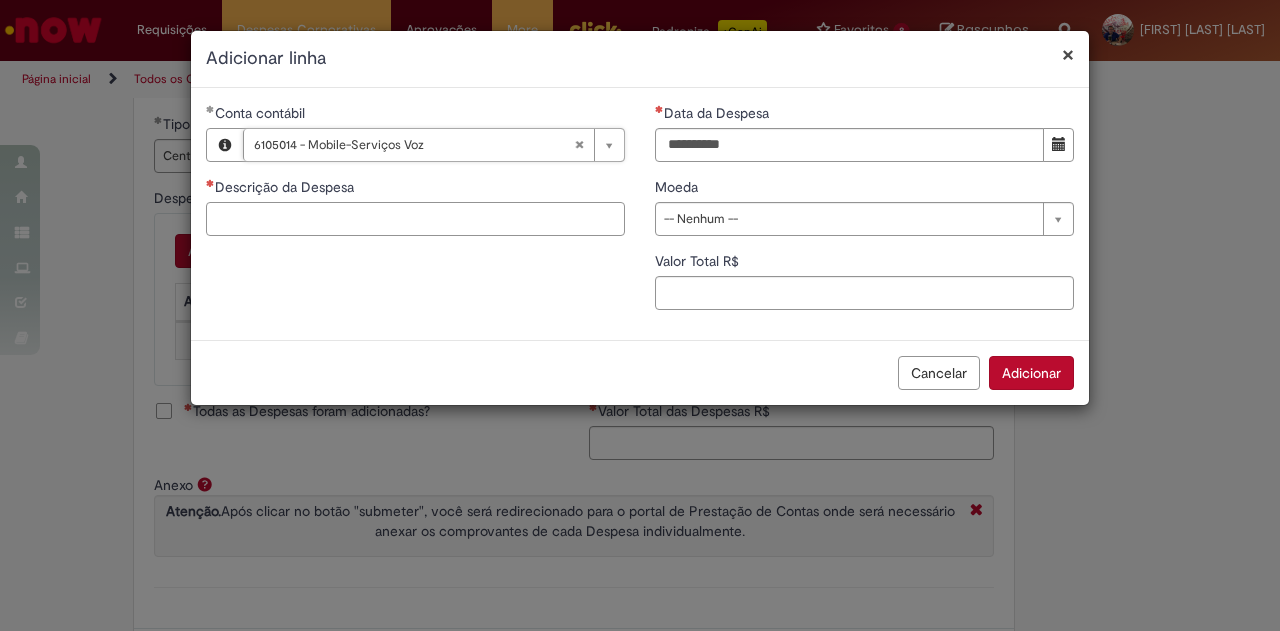 click on "Descrição da Despesa" at bounding box center [415, 219] 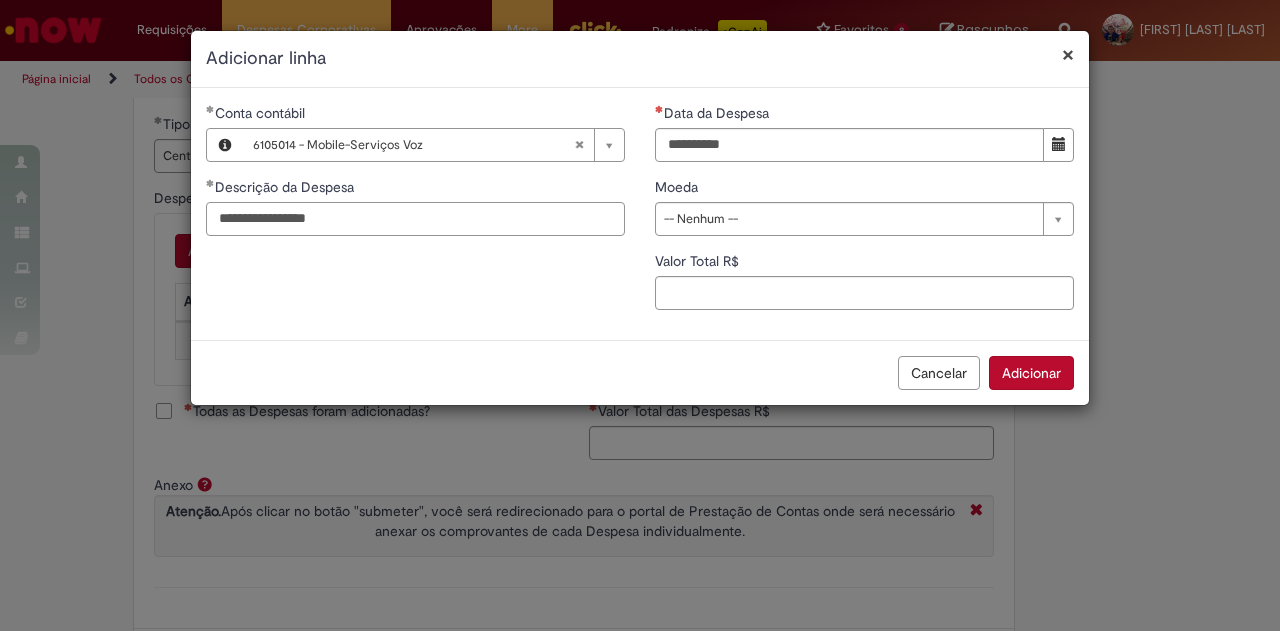 type on "**********" 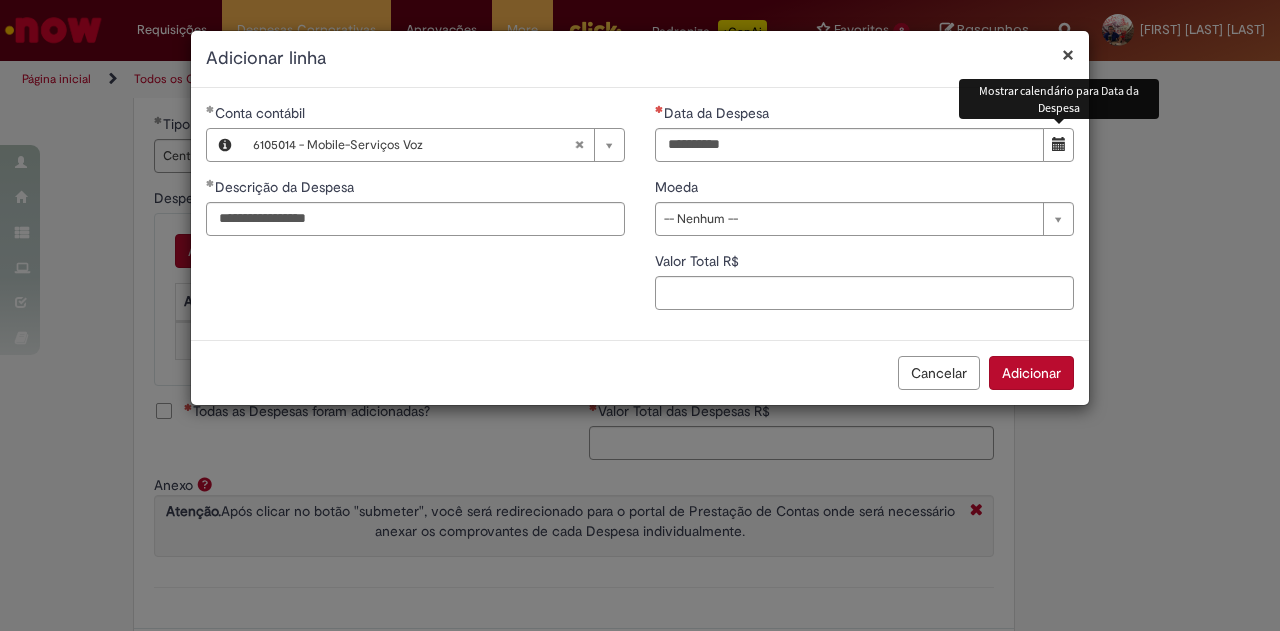click at bounding box center (1058, 145) 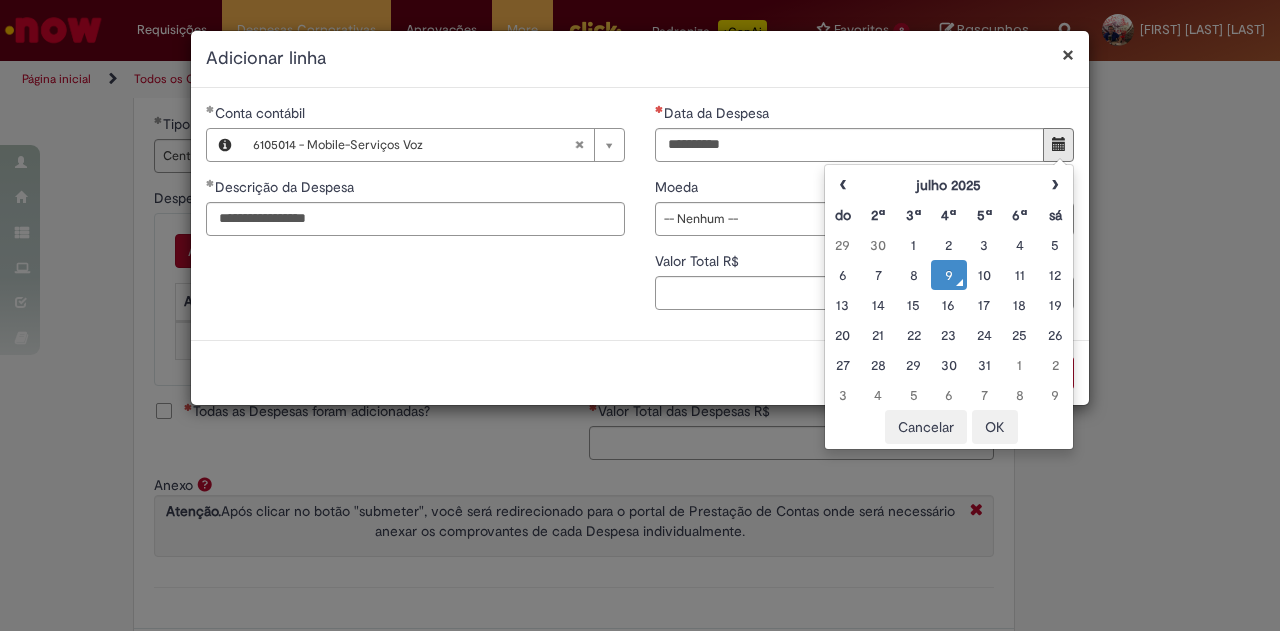 click on "9" at bounding box center (948, 275) 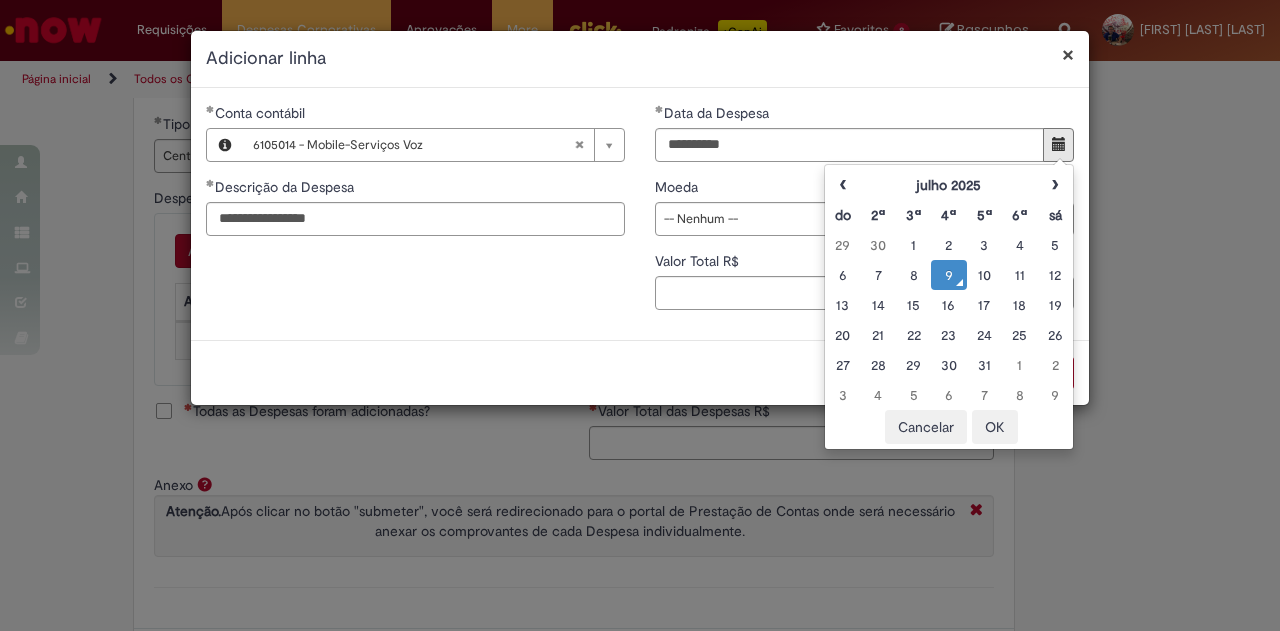 click on "Moeda" at bounding box center [864, 189] 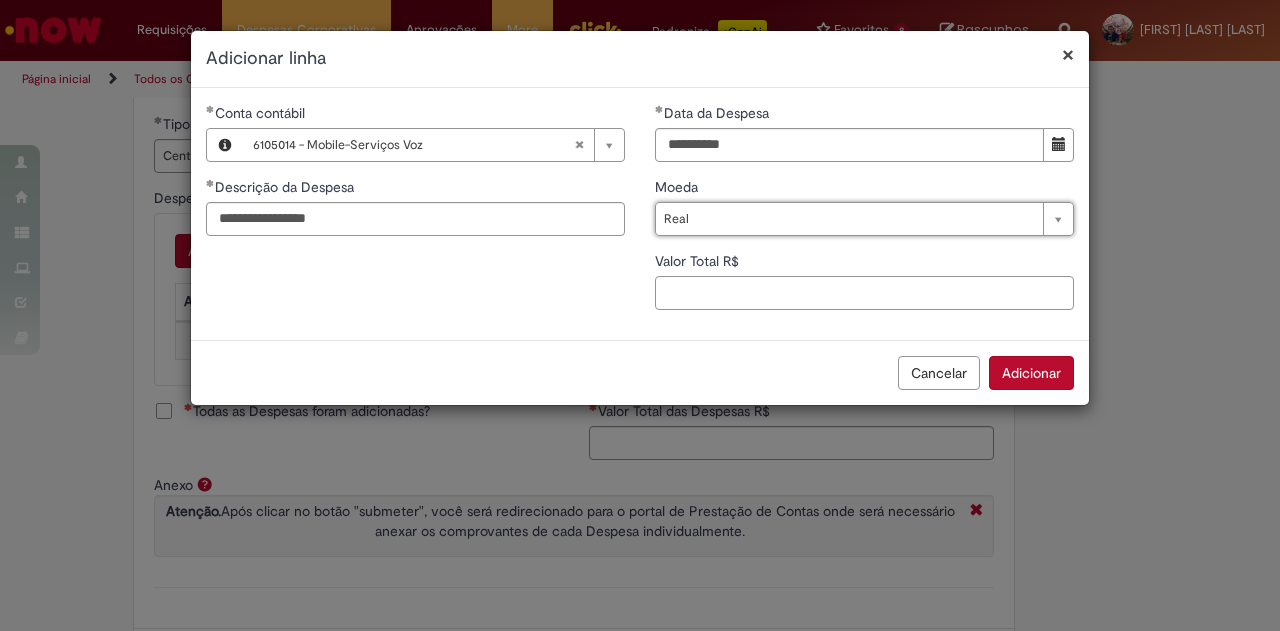 click on "Valor Total R$" at bounding box center [864, 293] 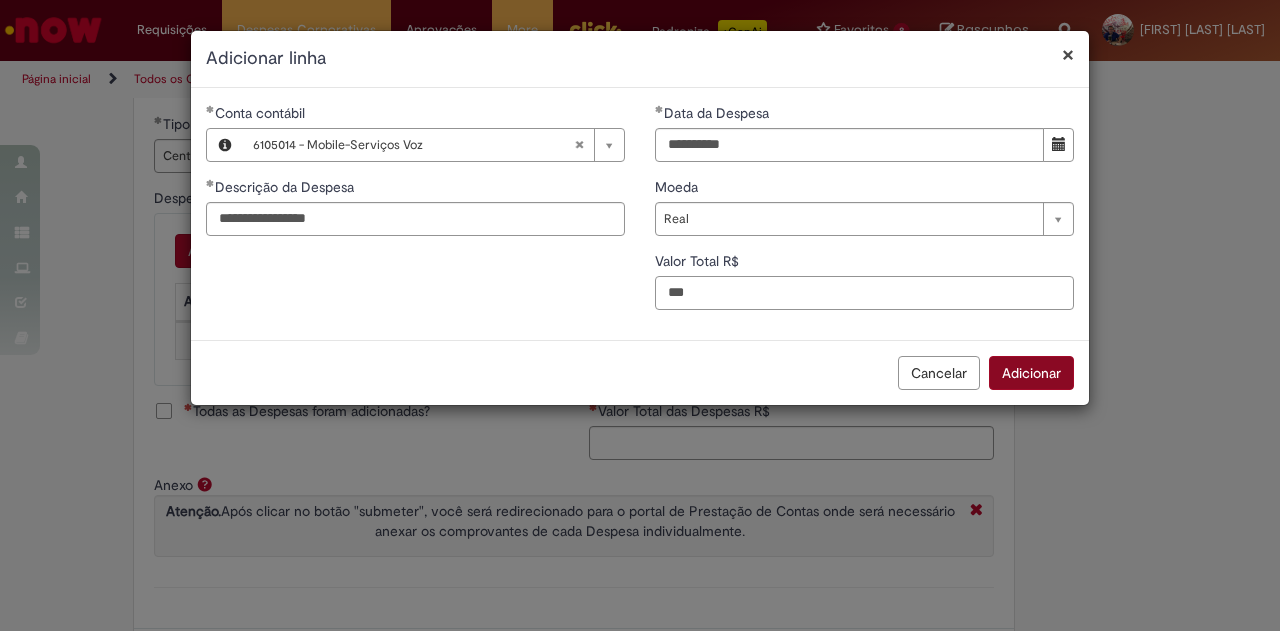 type on "***" 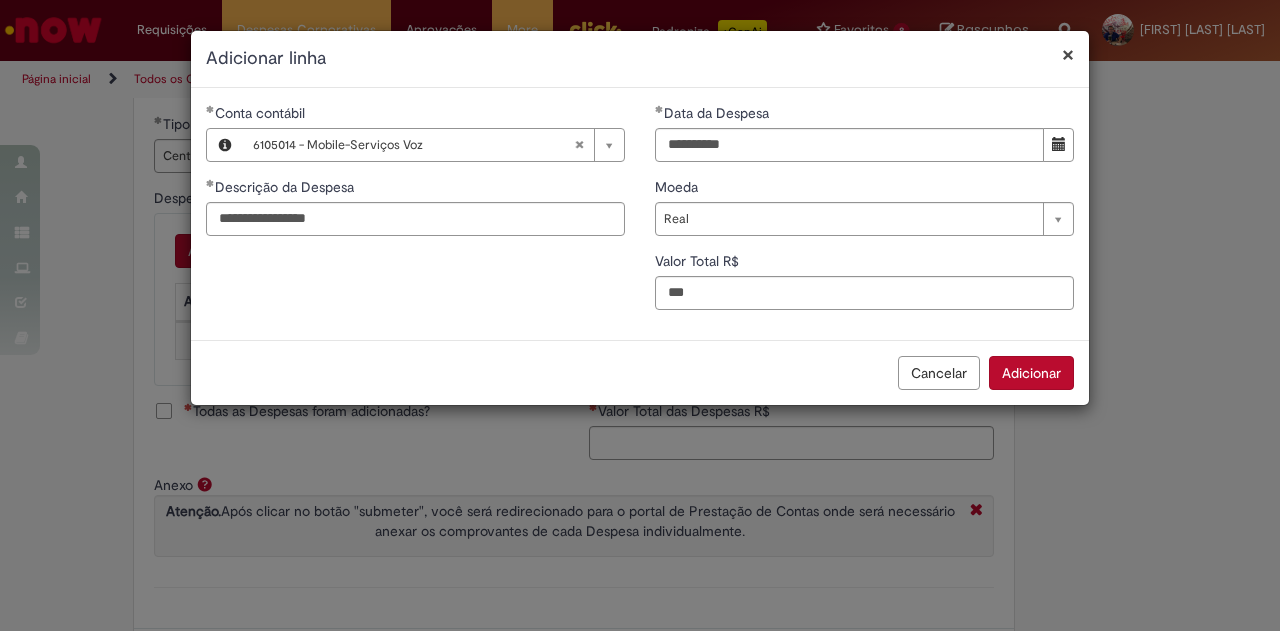 click on "Adicionar" at bounding box center [1031, 373] 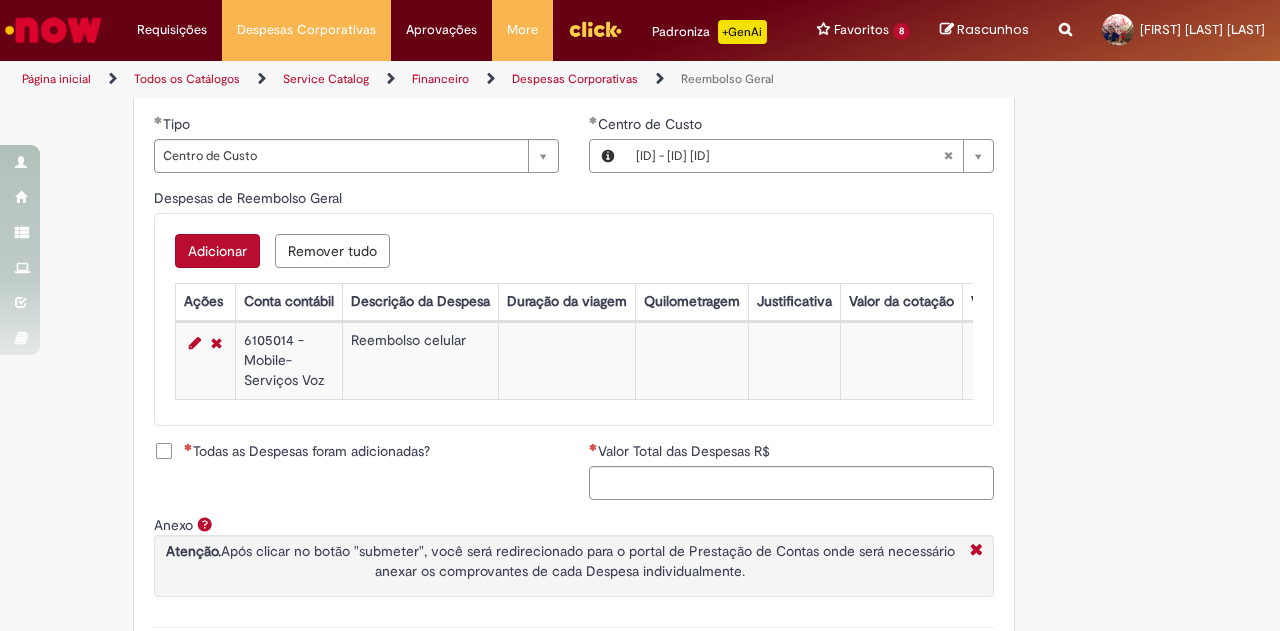 click on "Todas as Despesas foram adicionadas?" at bounding box center (356, 453) 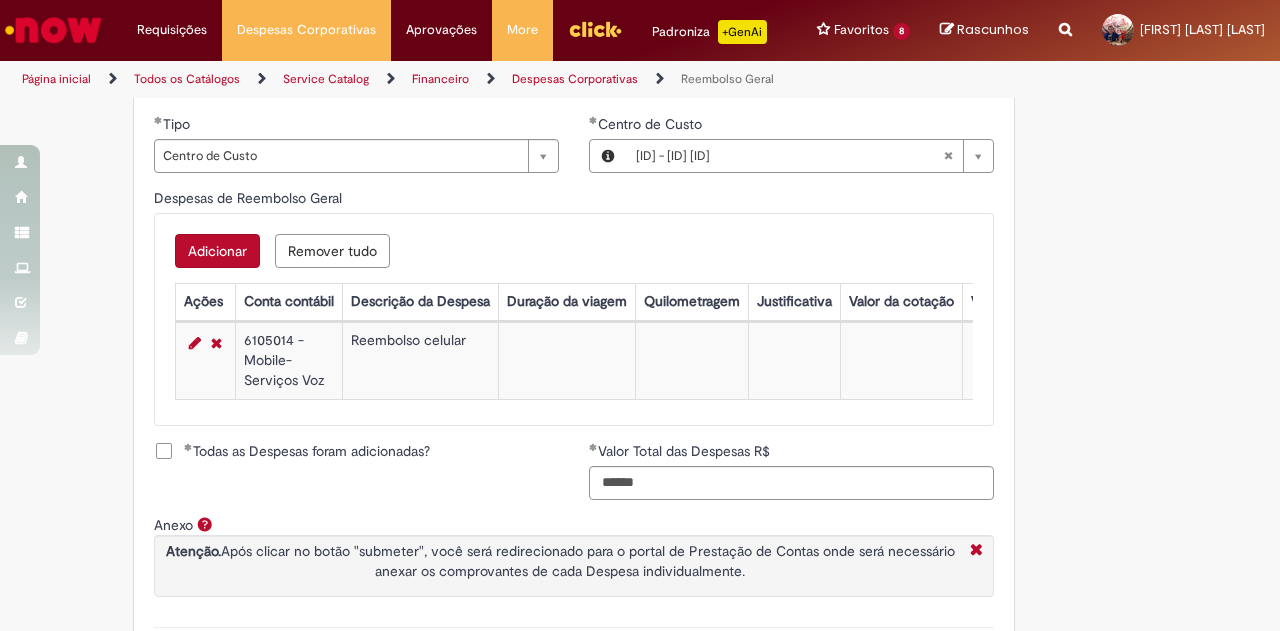 scroll, scrollTop: 897, scrollLeft: 0, axis: vertical 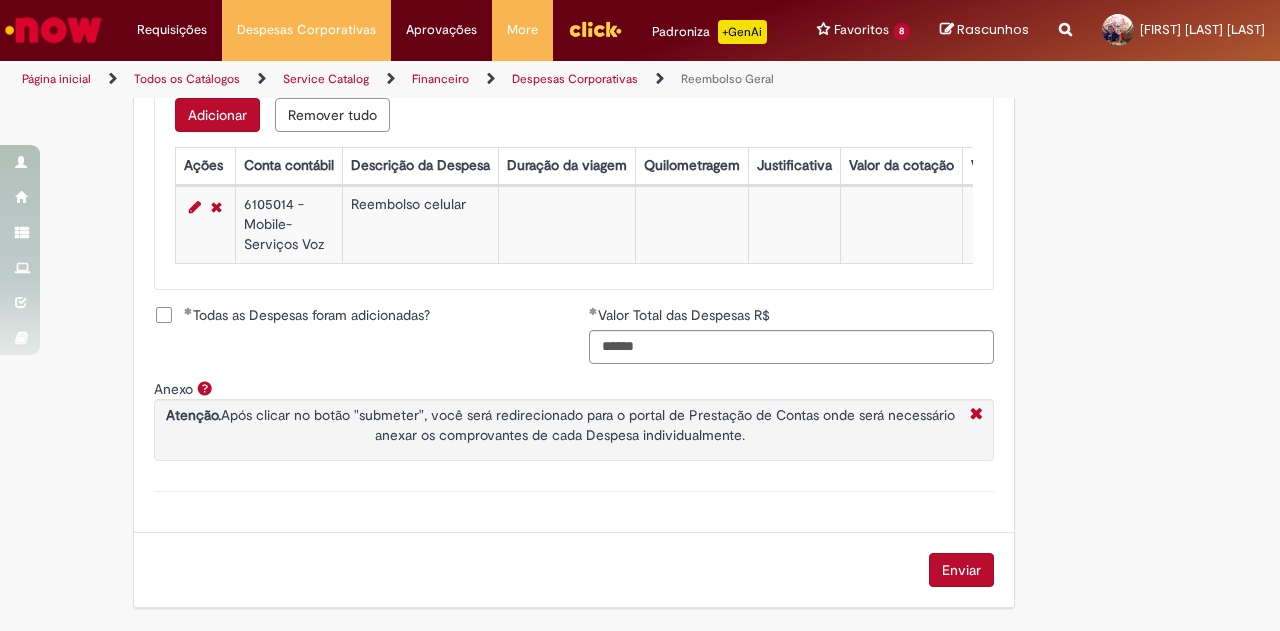 click on "Enviar" at bounding box center [961, 570] 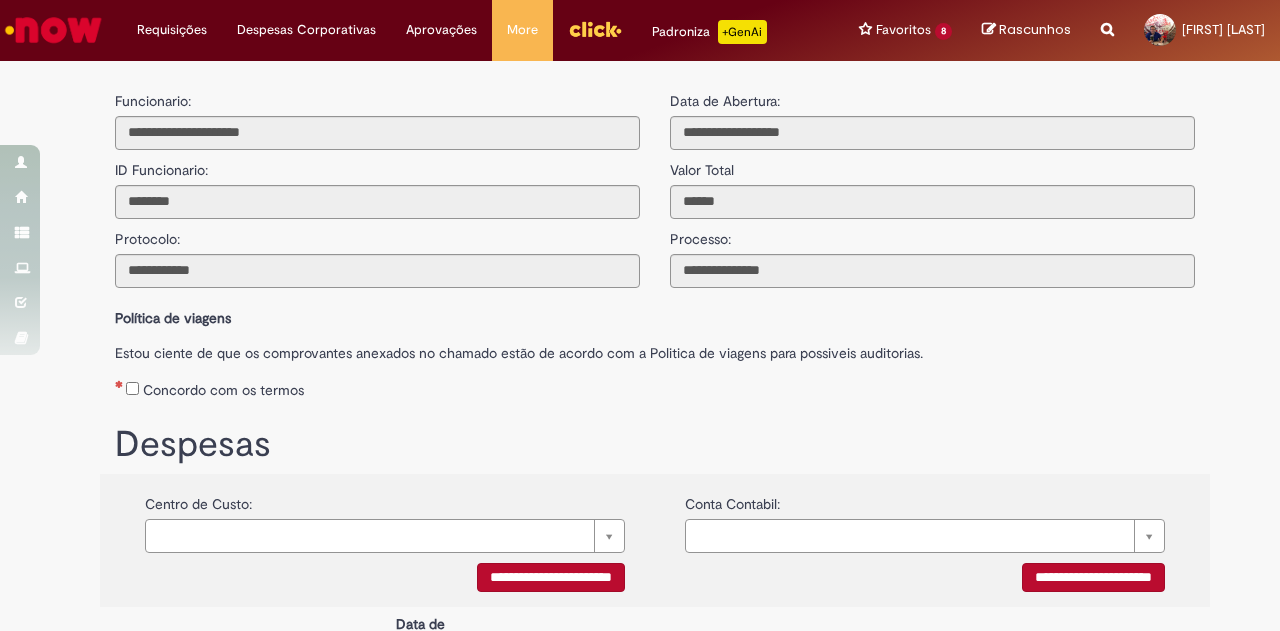 scroll, scrollTop: 0, scrollLeft: 0, axis: both 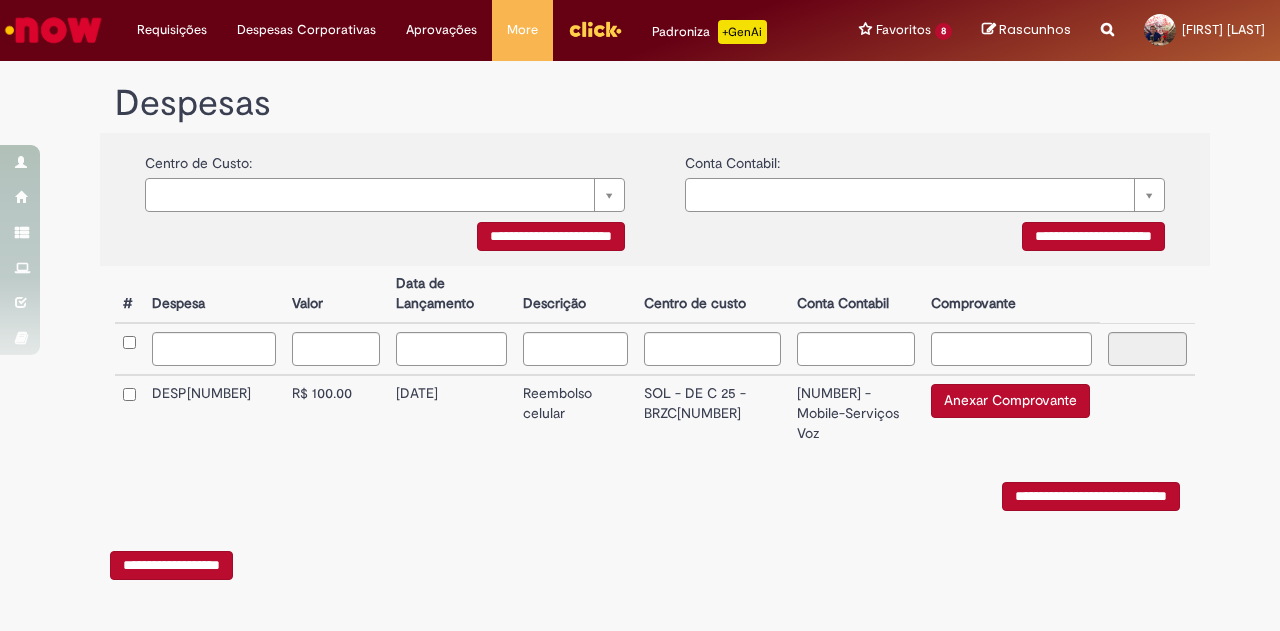 click on "Anexar Comprovante" at bounding box center (1010, 401) 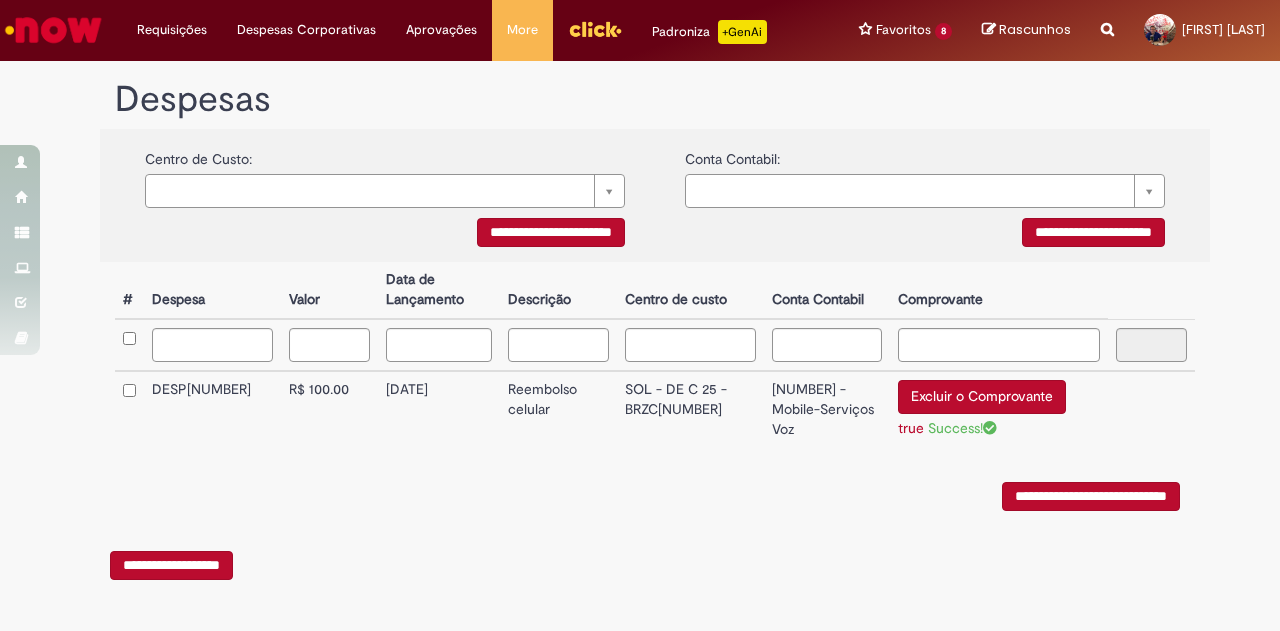 click on "**********" at bounding box center (551, 232) 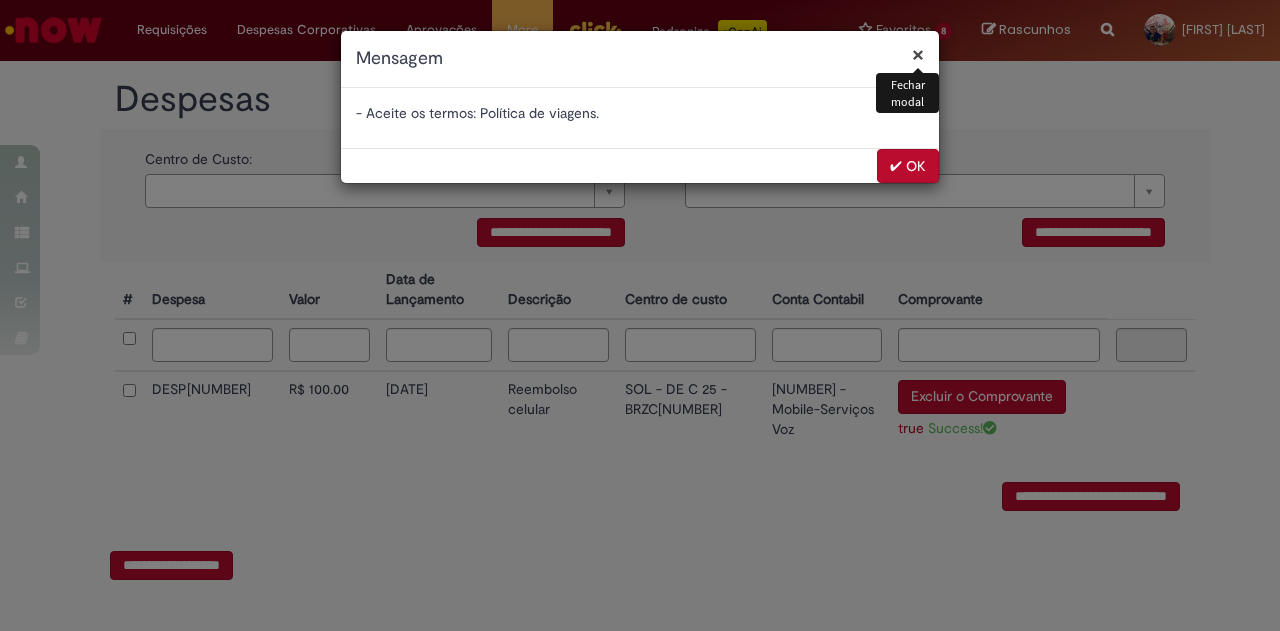click on "✔ OK" at bounding box center [908, 166] 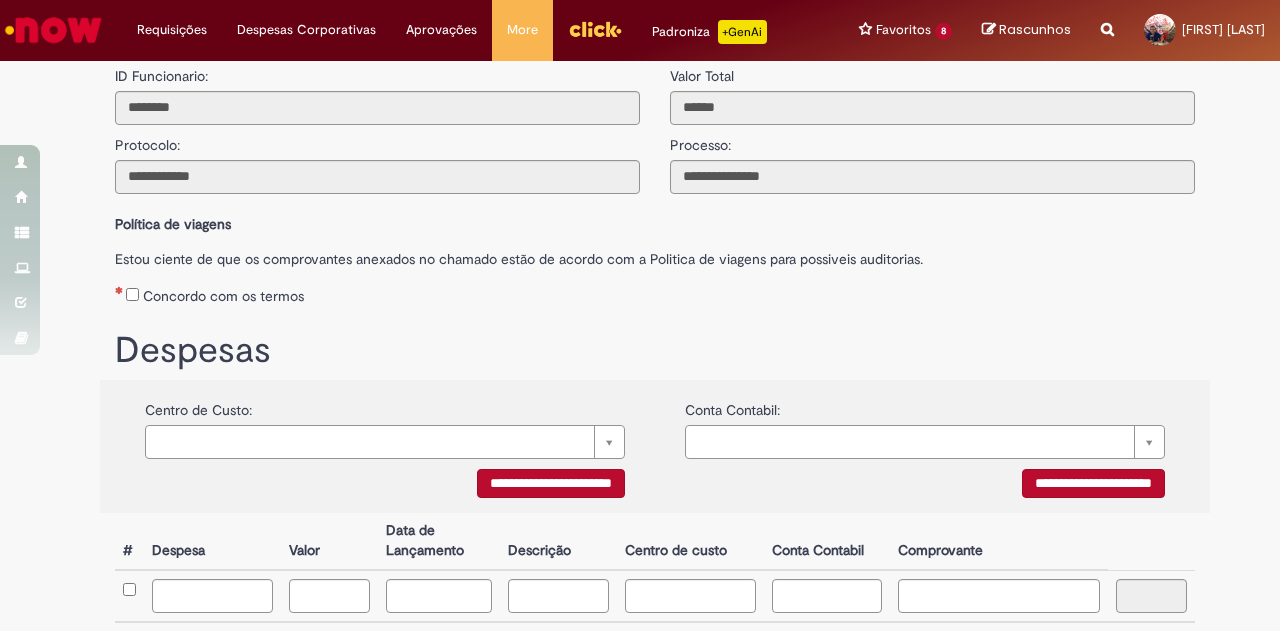scroll, scrollTop: 93, scrollLeft: 0, axis: vertical 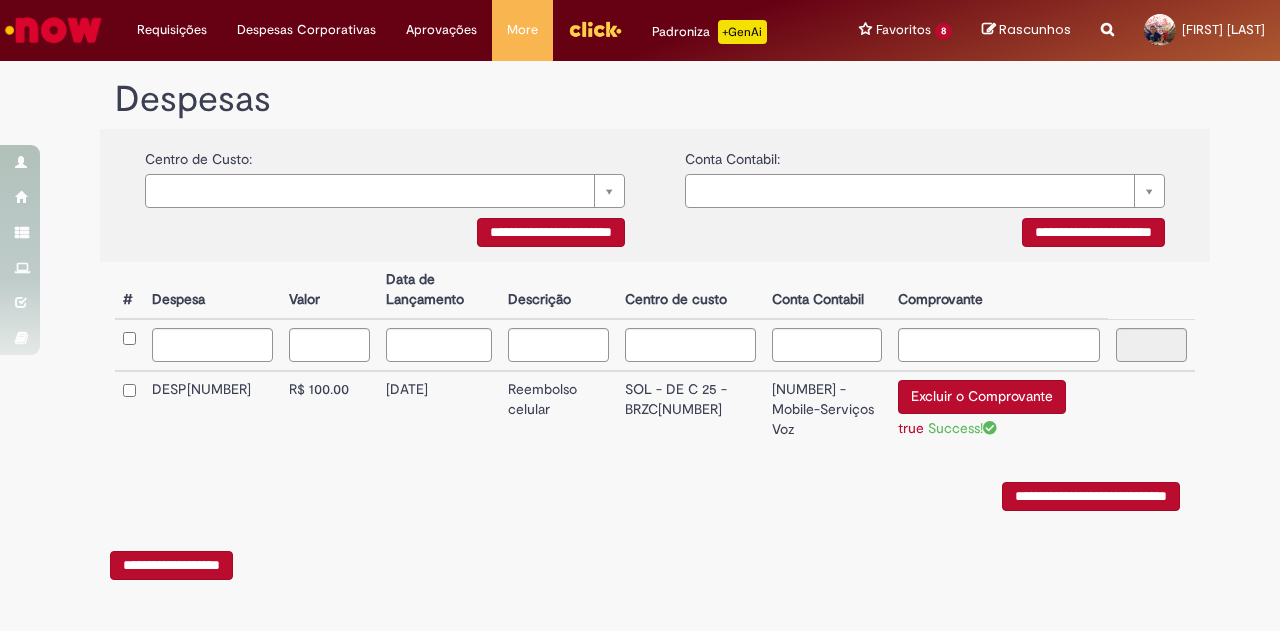 click on "**********" at bounding box center (551, 232) 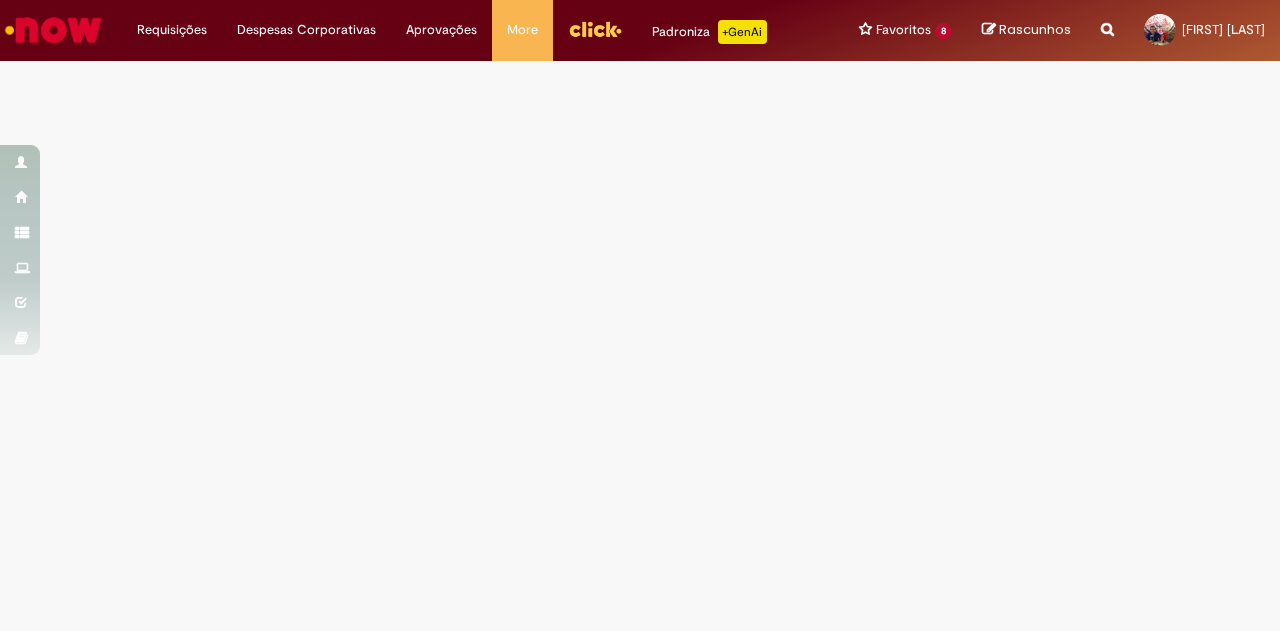 scroll, scrollTop: 0, scrollLeft: 0, axis: both 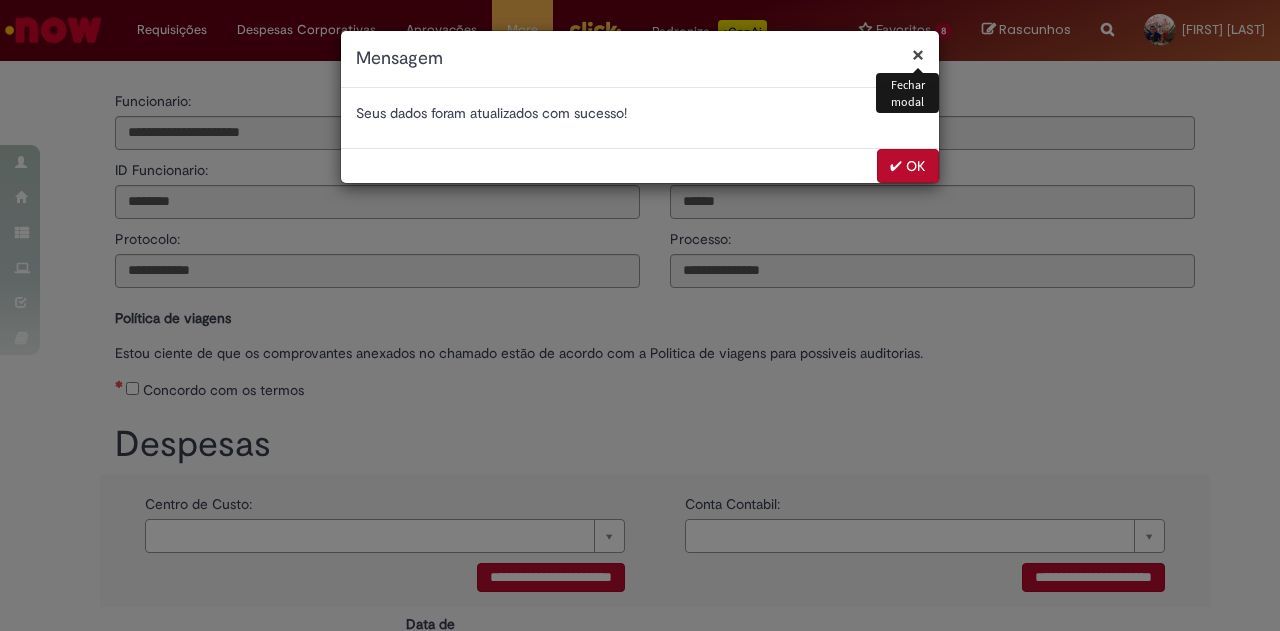 click on "✔ OK" at bounding box center (908, 166) 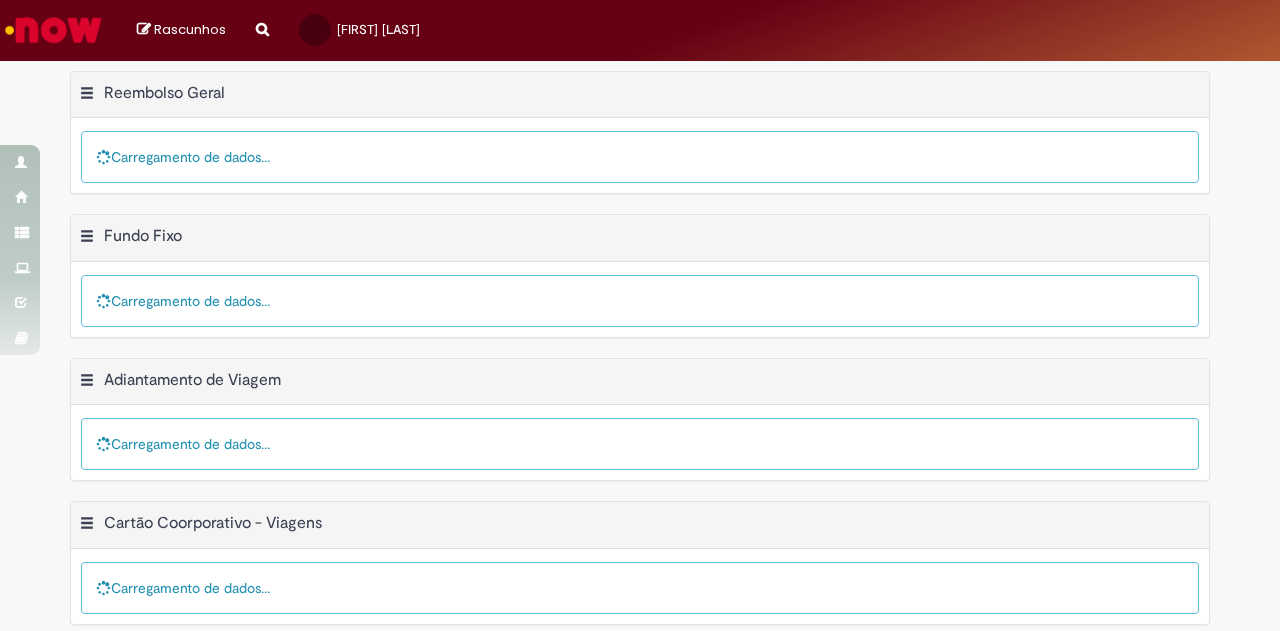 scroll, scrollTop: 0, scrollLeft: 0, axis: both 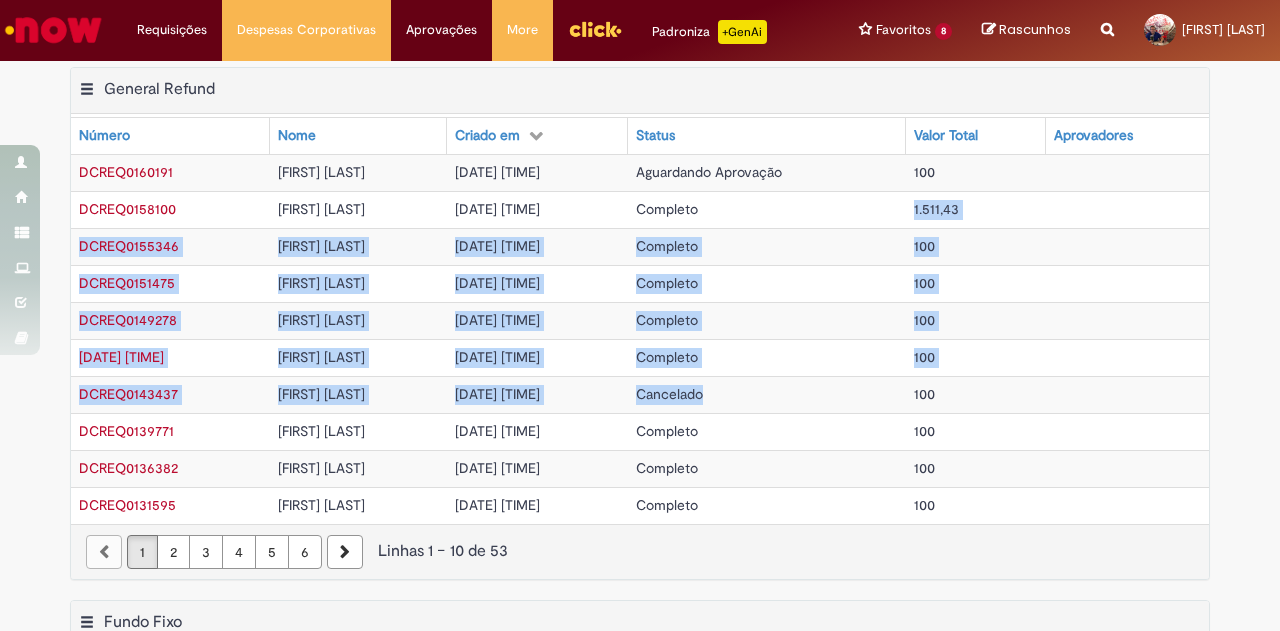 click on "Completo" at bounding box center (767, 172) 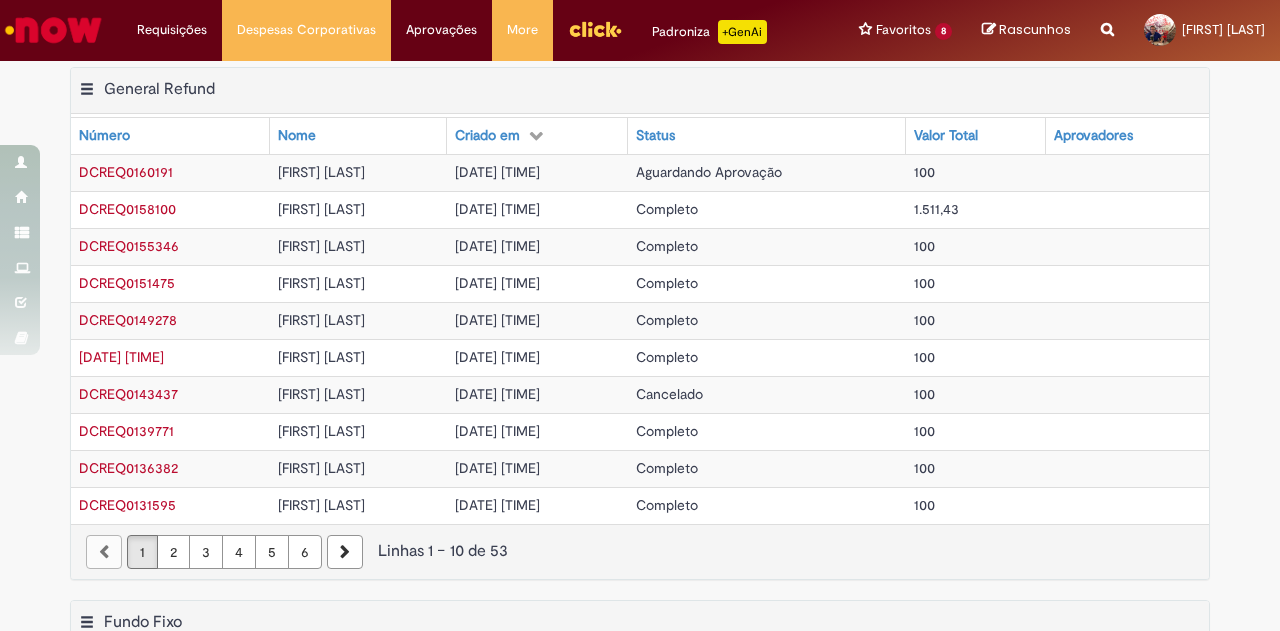 click on "Completo" at bounding box center [321, 172] 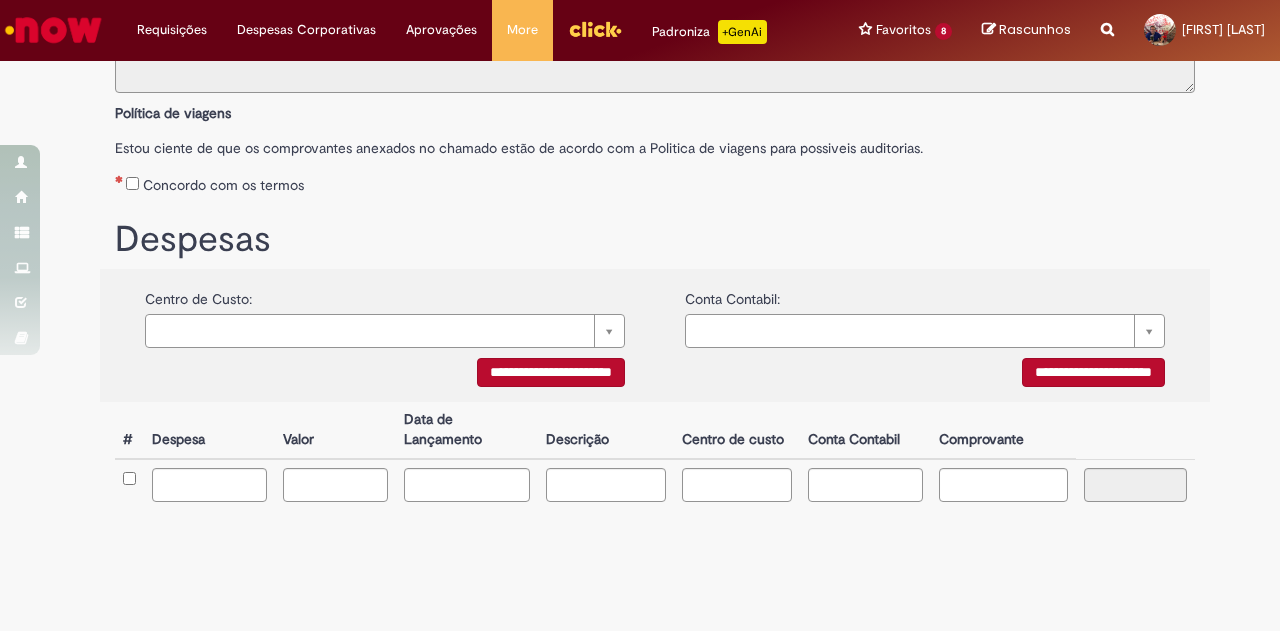 scroll, scrollTop: 0, scrollLeft: 0, axis: both 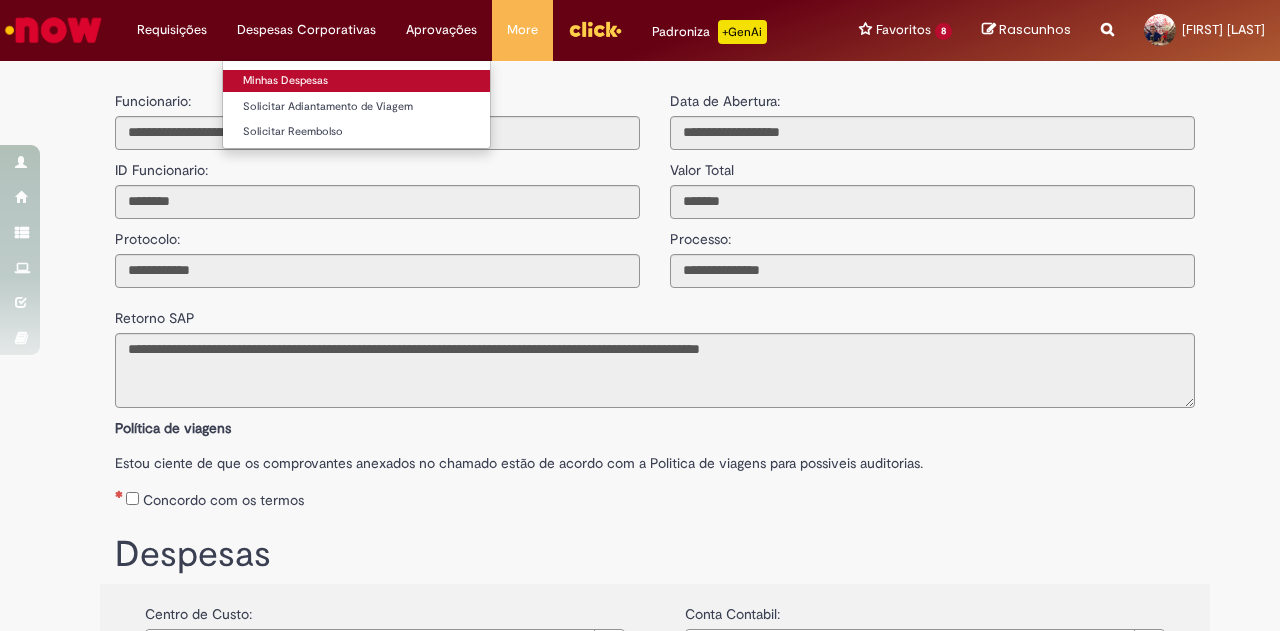 click on "Minhas Despesas" at bounding box center [356, 81] 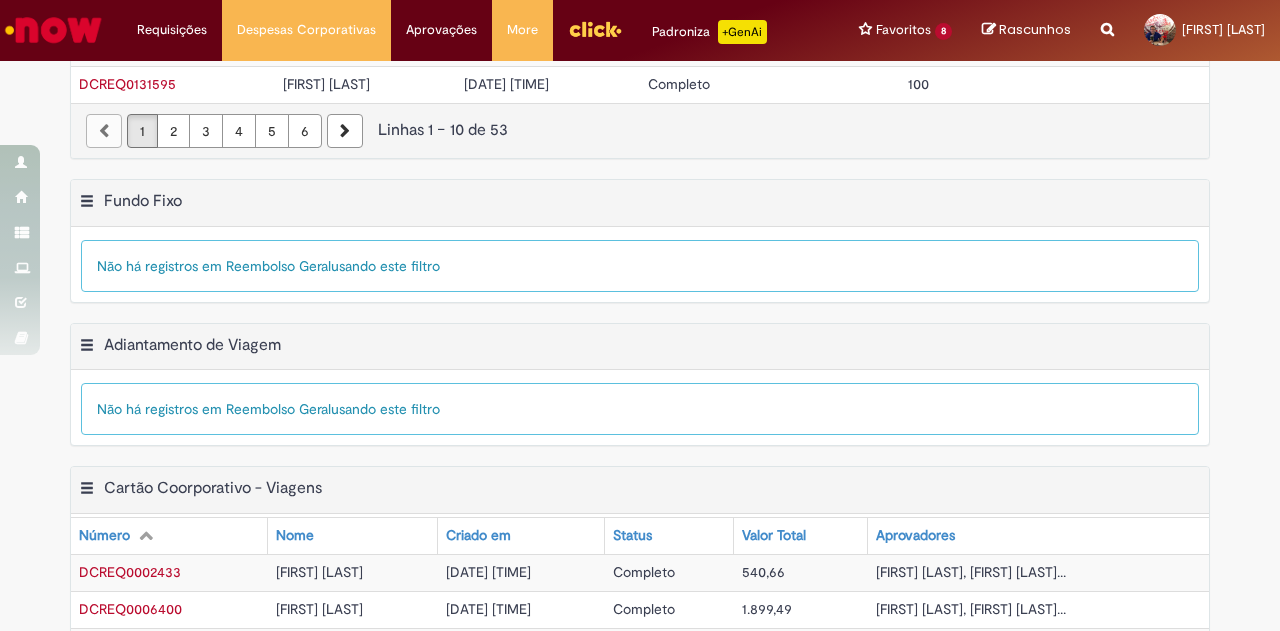 scroll, scrollTop: 776, scrollLeft: 0, axis: vertical 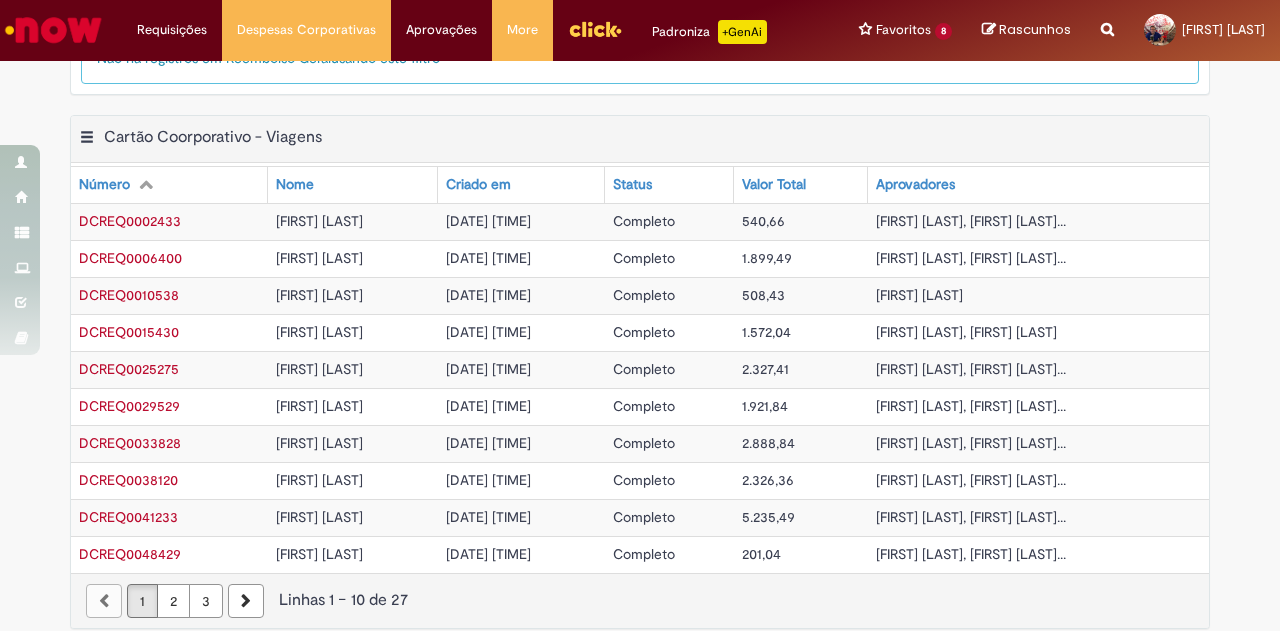 click on "3" at bounding box center (206, 601) 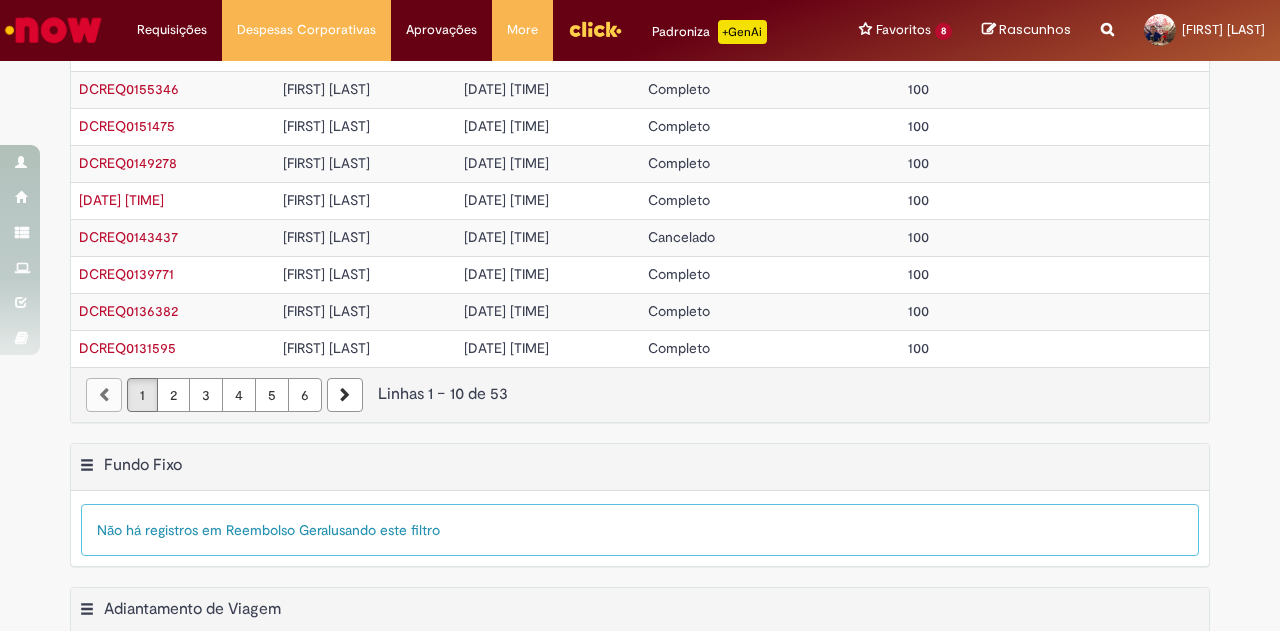 scroll, scrollTop: 0, scrollLeft: 0, axis: both 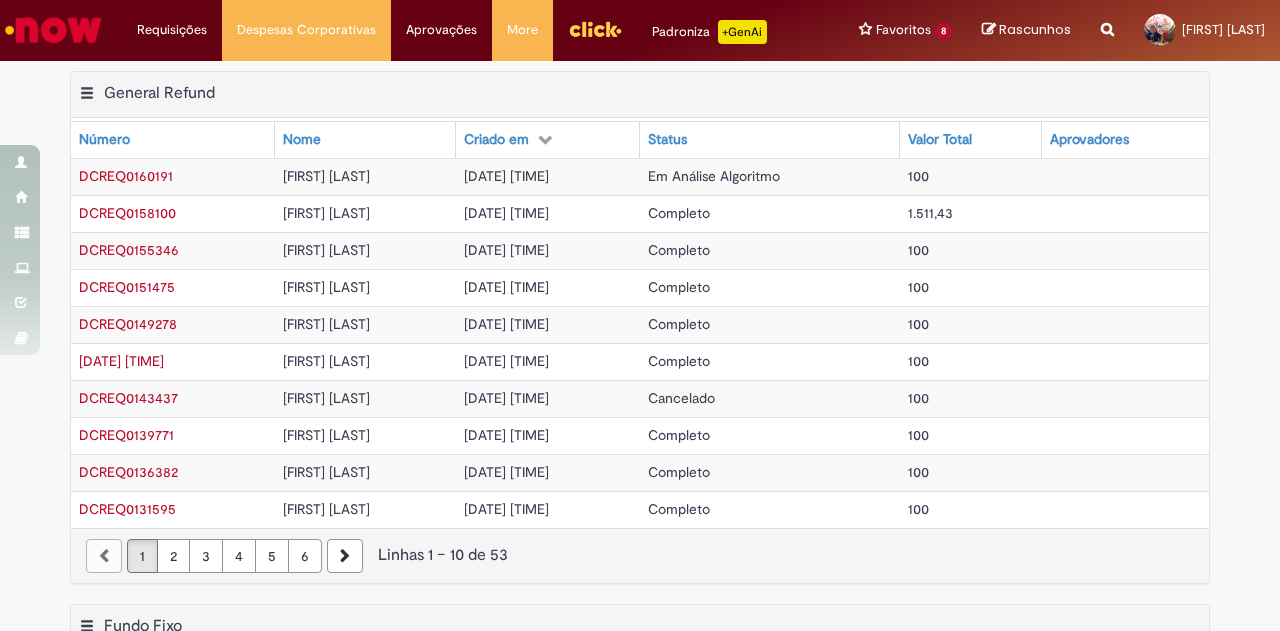 click at bounding box center [53, 30] 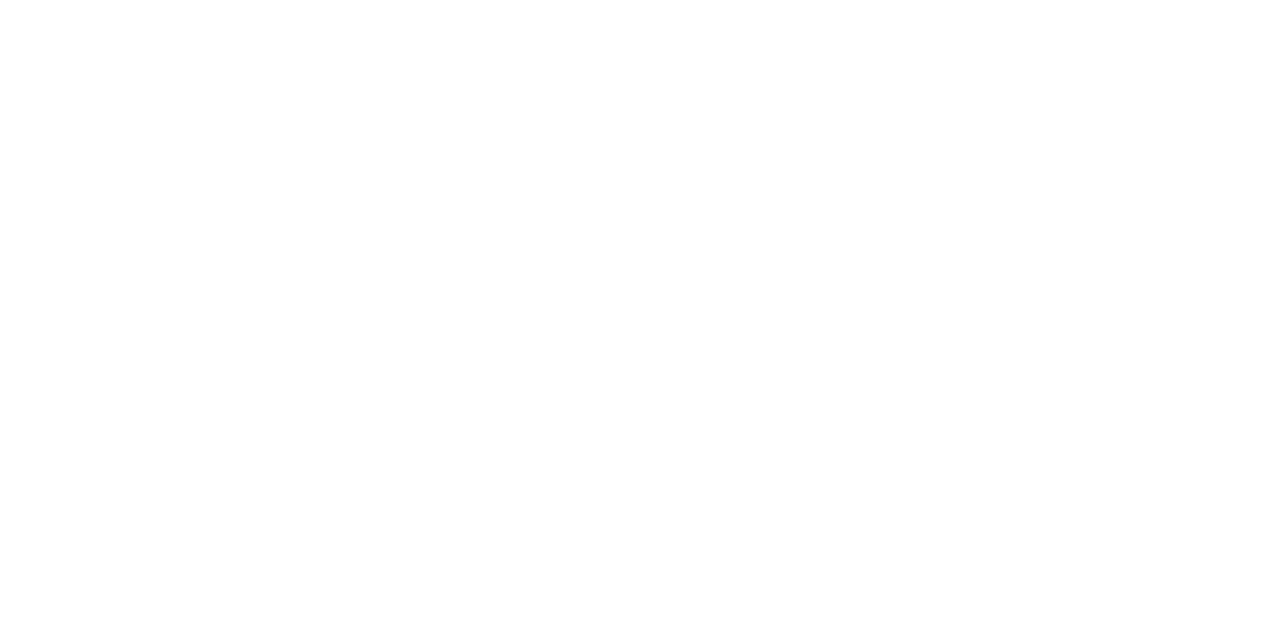 scroll, scrollTop: 0, scrollLeft: 0, axis: both 